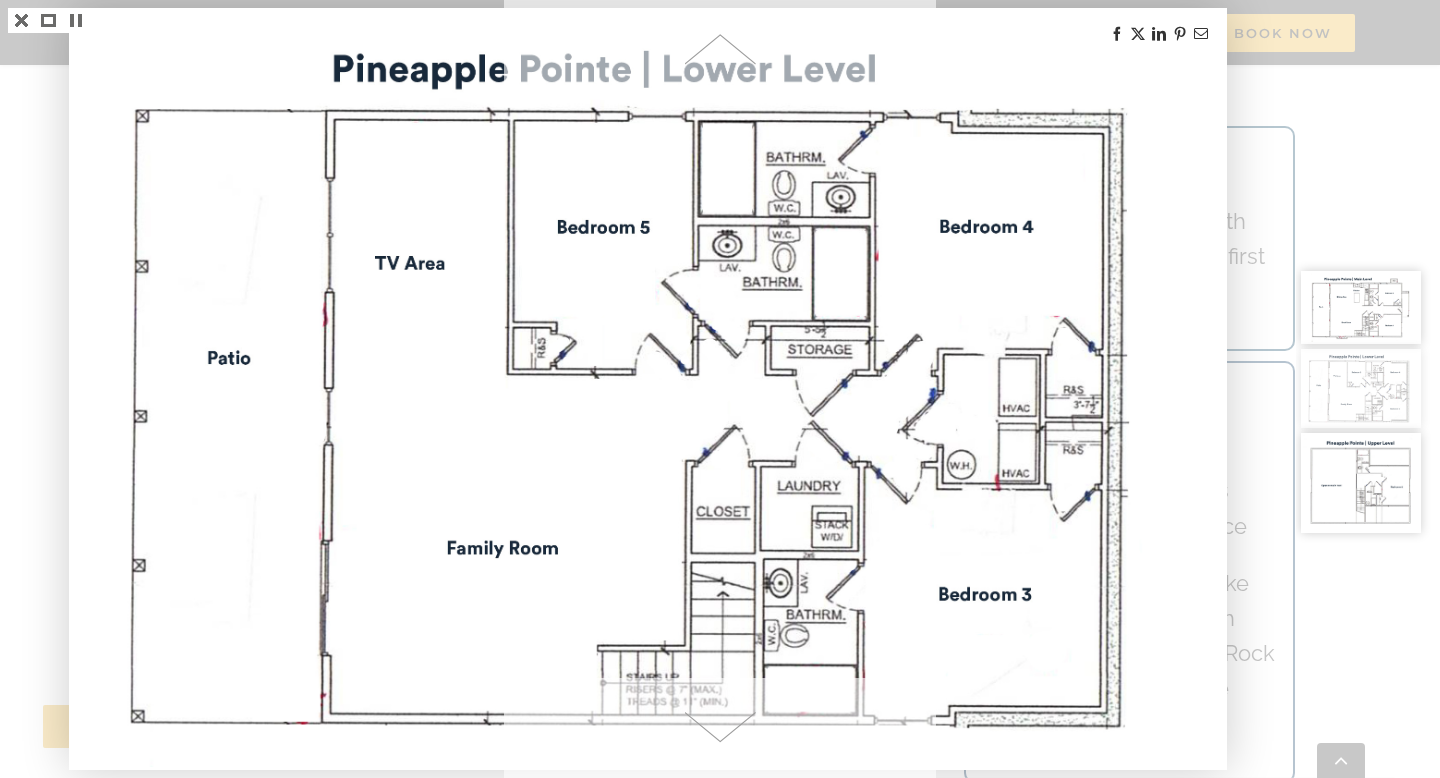 scroll, scrollTop: 6165, scrollLeft: 0, axis: vertical 